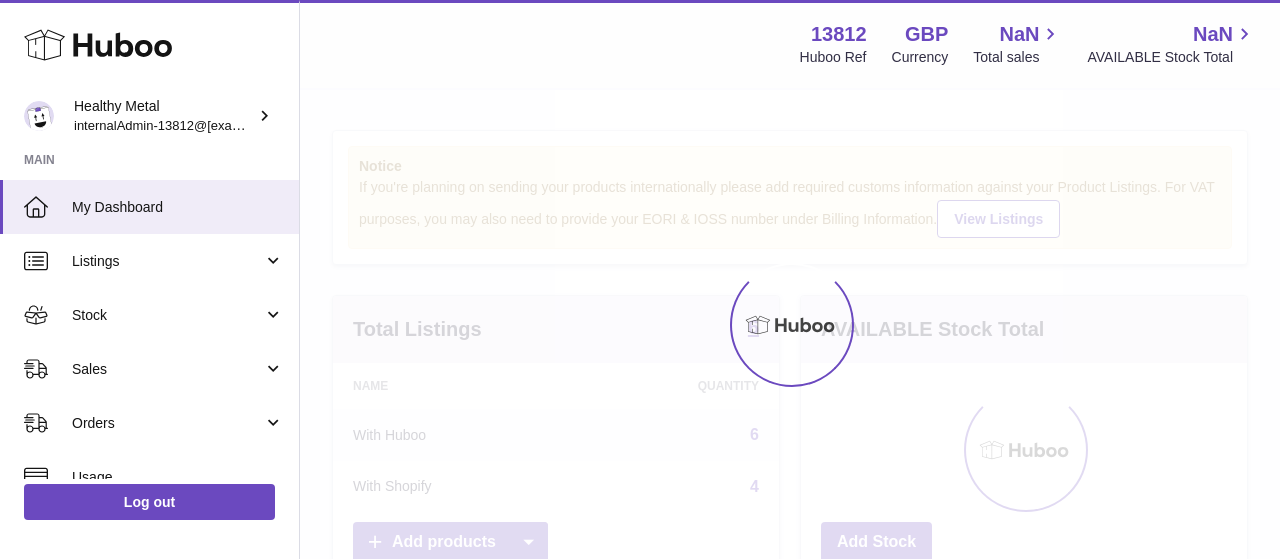 scroll, scrollTop: 0, scrollLeft: 0, axis: both 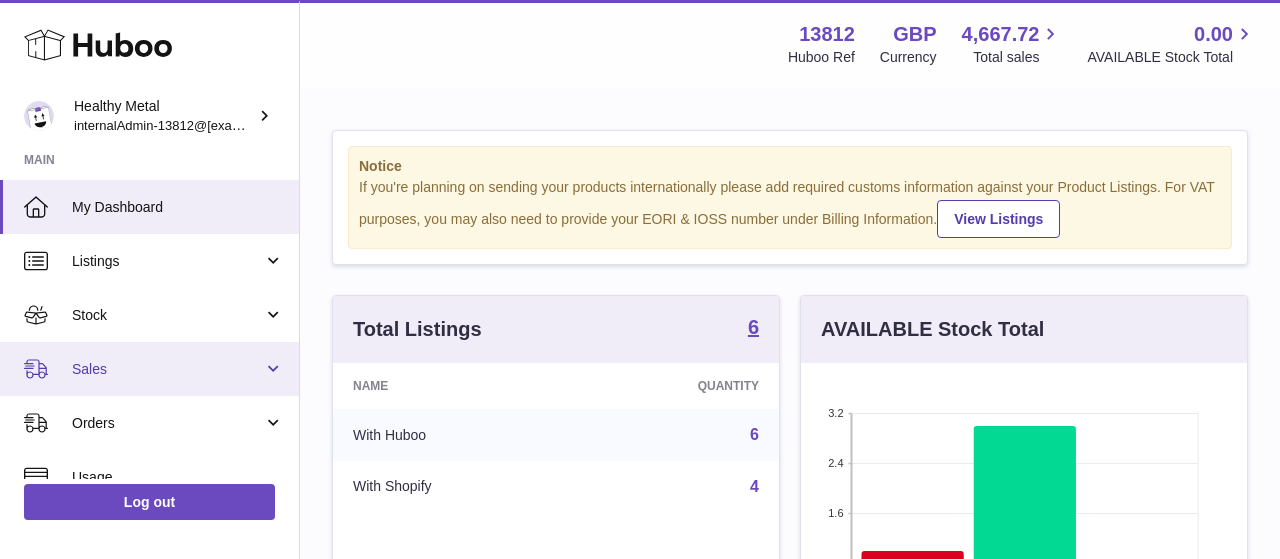 click on "Sales" at bounding box center (149, 369) 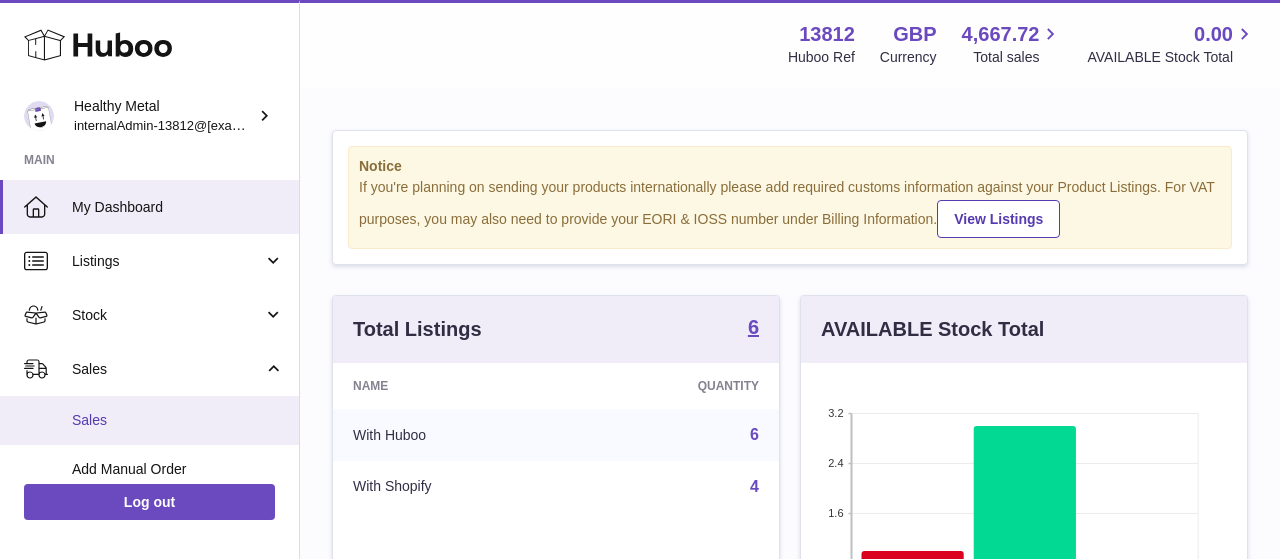 click on "Sales" at bounding box center [178, 420] 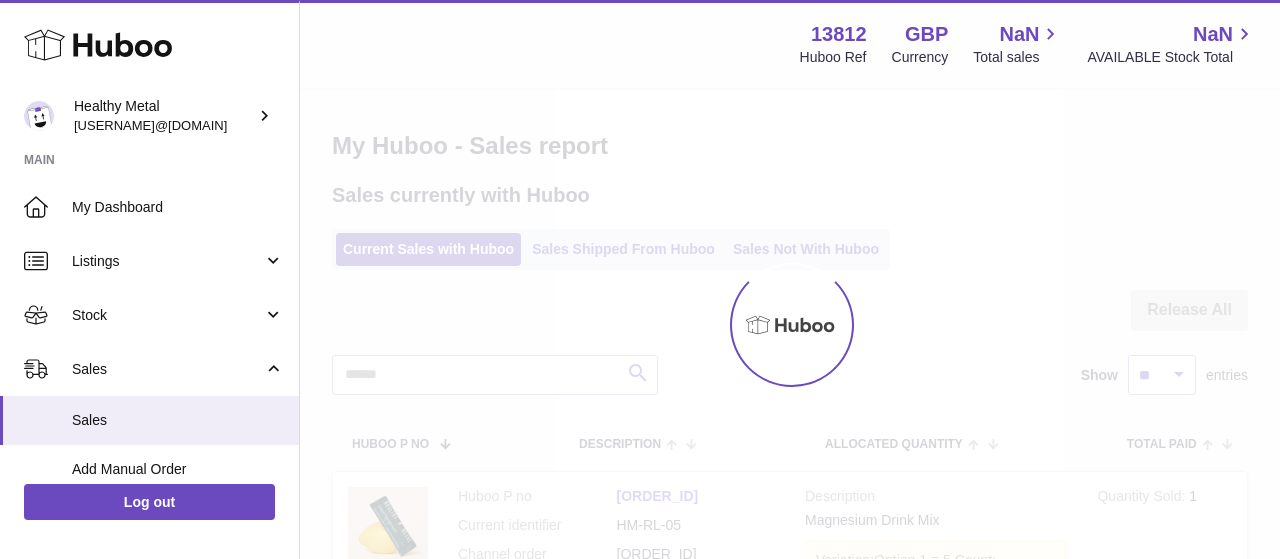 scroll, scrollTop: 0, scrollLeft: 0, axis: both 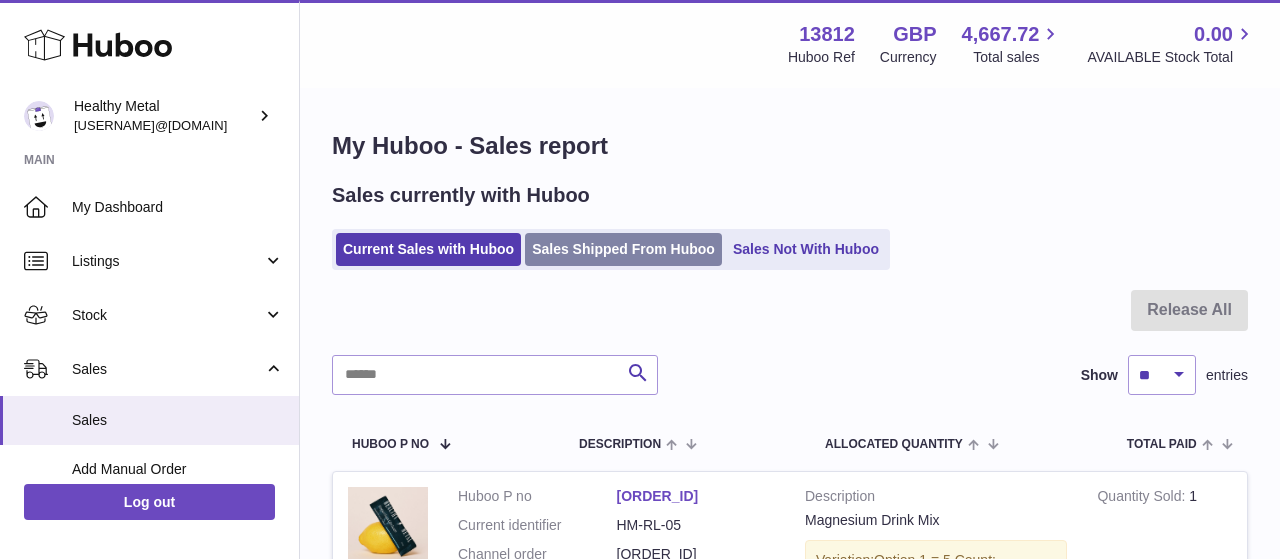click on "Sales Shipped From Huboo" at bounding box center [623, 249] 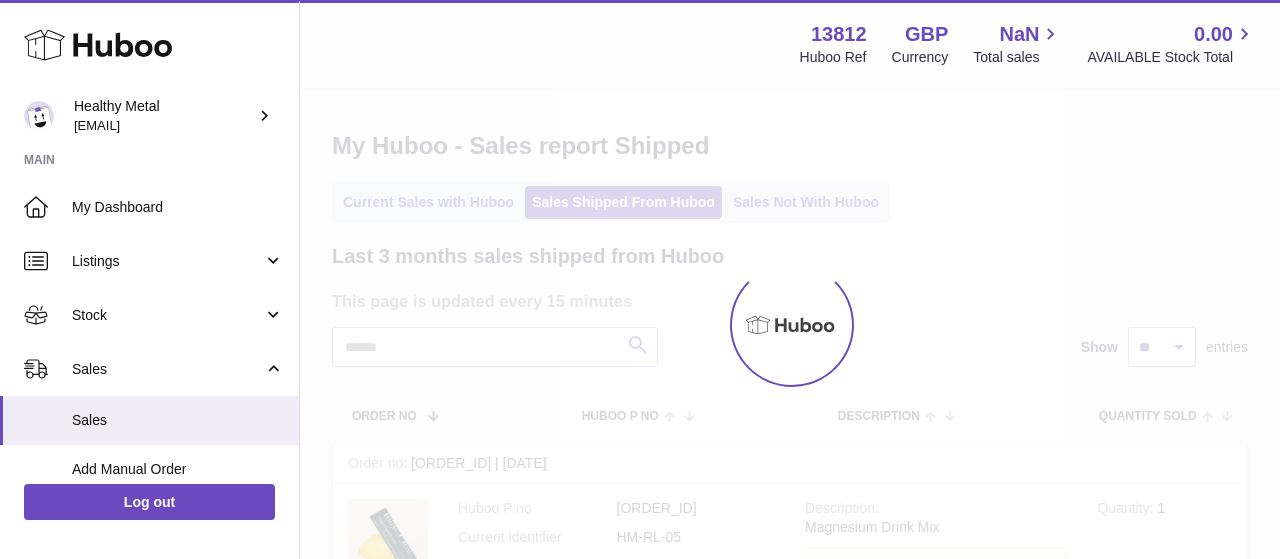 scroll, scrollTop: 0, scrollLeft: 0, axis: both 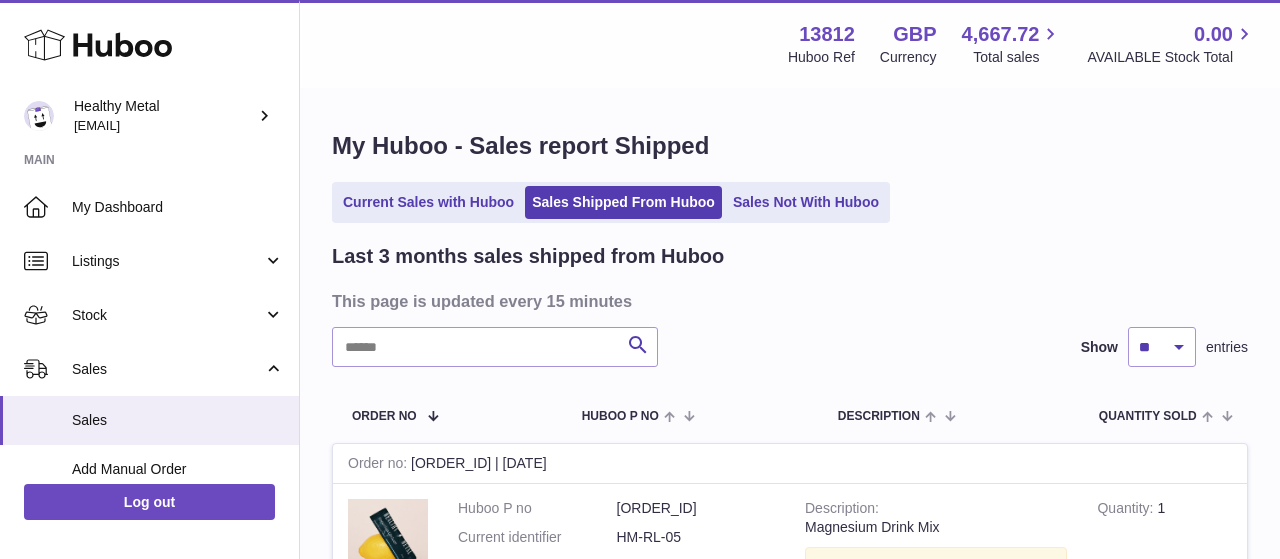click on "Last 3 months sales shipped from Huboo     This page is updated every 15 minutes       Search
Show
** ** **
entries
Order No       Huboo P no       Description       Quantity Sold
Customer
Tracking
Order no
[ORDER_ID] | [DATE]
Huboo P no   [ORDER_ID]   Current identifier   [ORDER_ID]
Channel order
[ORDER_ID]     Description
Magnesium Drink Mix
Variation:
Option 1 = 5 Count;
Quantity
1
Customer  Name   [FIRST] [LAST]   Postal Code   [POSTAL_CODE]   User Id
Shipped Date: [DATE]
Tracking - Royal Mail:
[TRACKING_NUMBER]
Carrier Service: ROYALMAIL48MP       Order no     Huboo P no   [ORDER_ID]" at bounding box center [790, 1977] 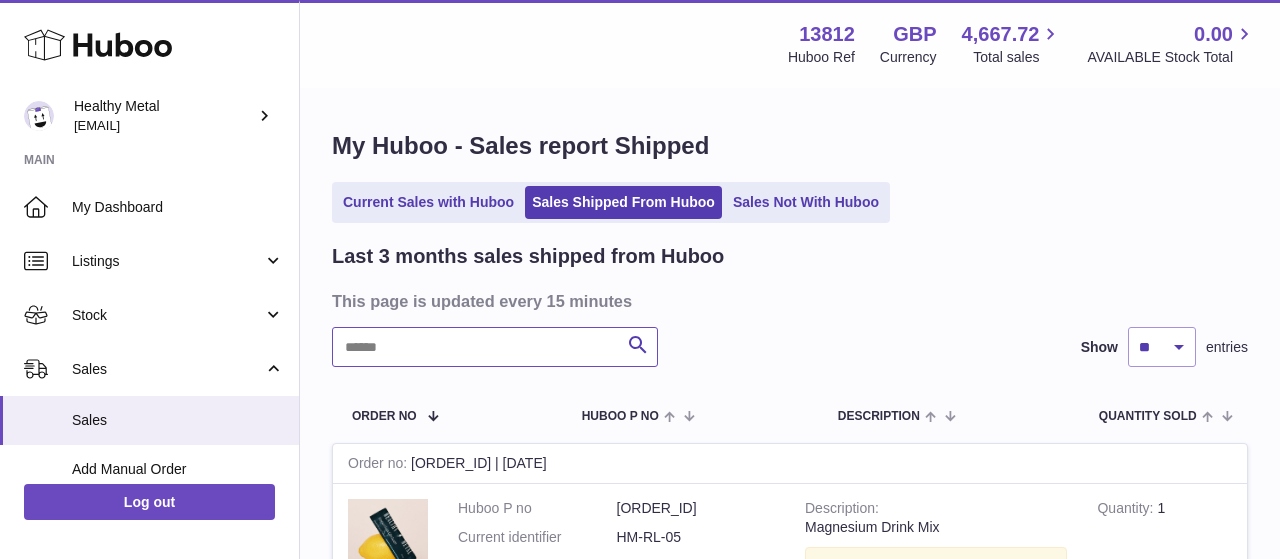 click at bounding box center (495, 347) 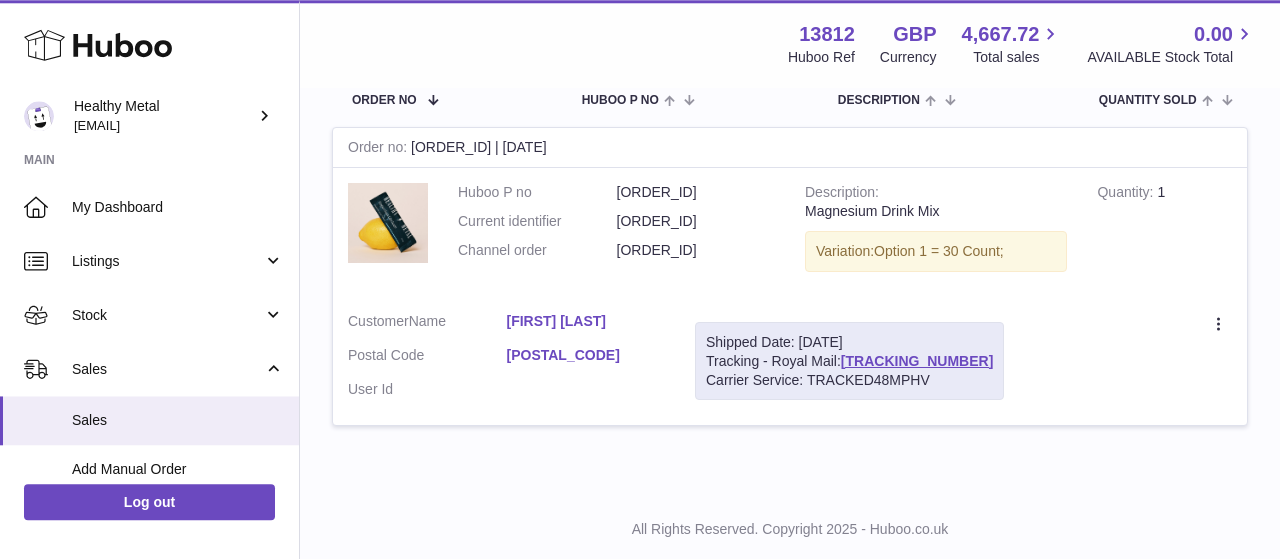 scroll, scrollTop: 363, scrollLeft: 0, axis: vertical 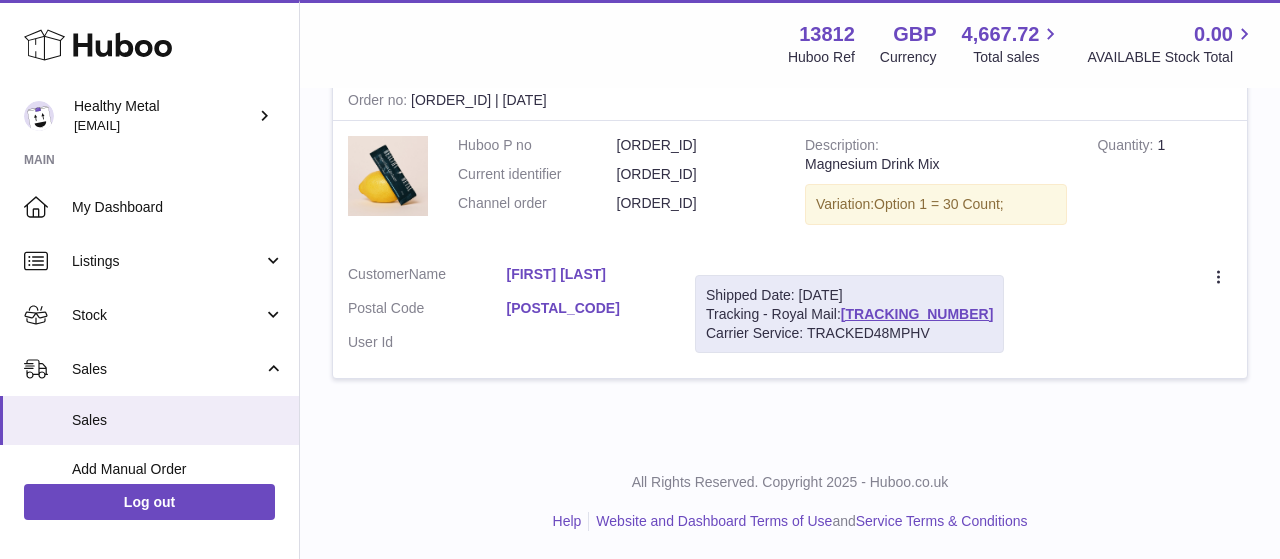 drag, startPoint x: 856, startPoint y: 309, endPoint x: 985, endPoint y: 305, distance: 129.062 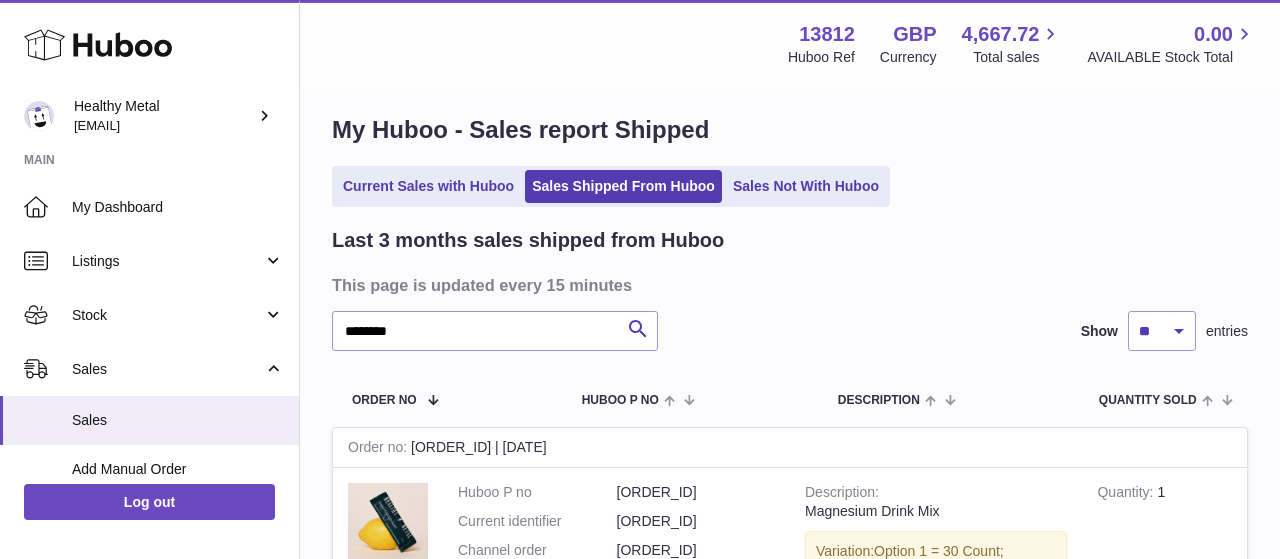 scroll, scrollTop: 0, scrollLeft: 0, axis: both 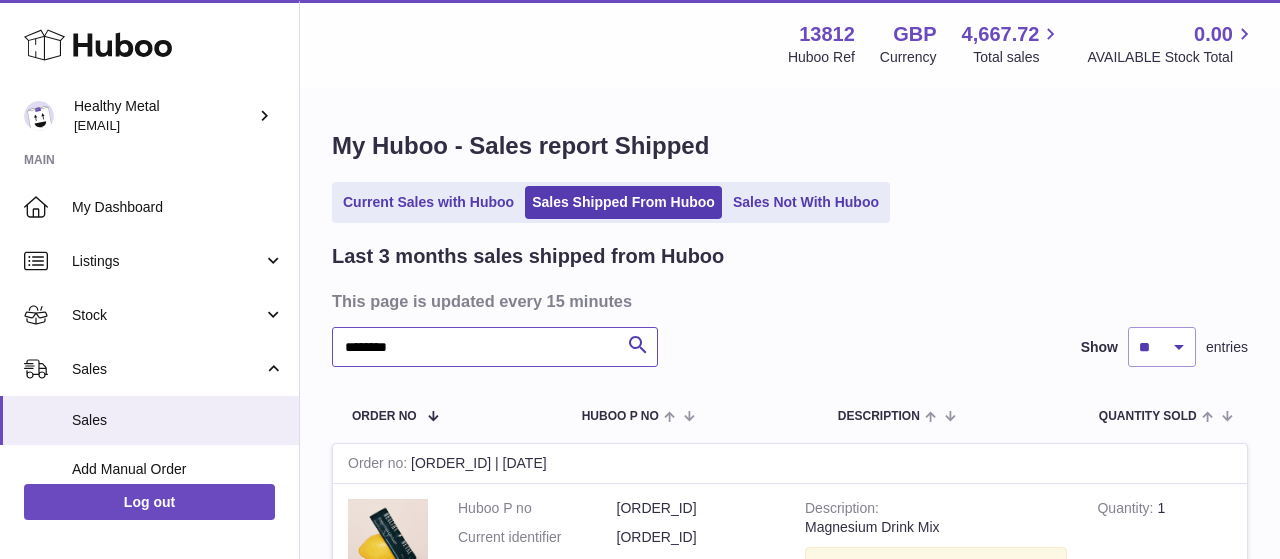 click on "********" at bounding box center (495, 347) 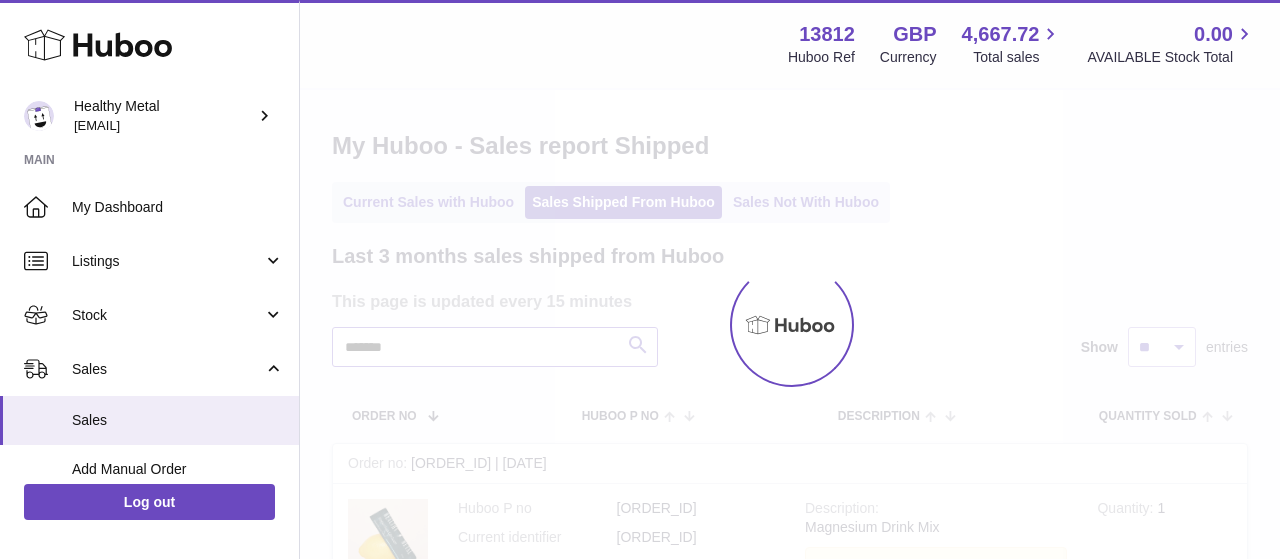 type on "*******" 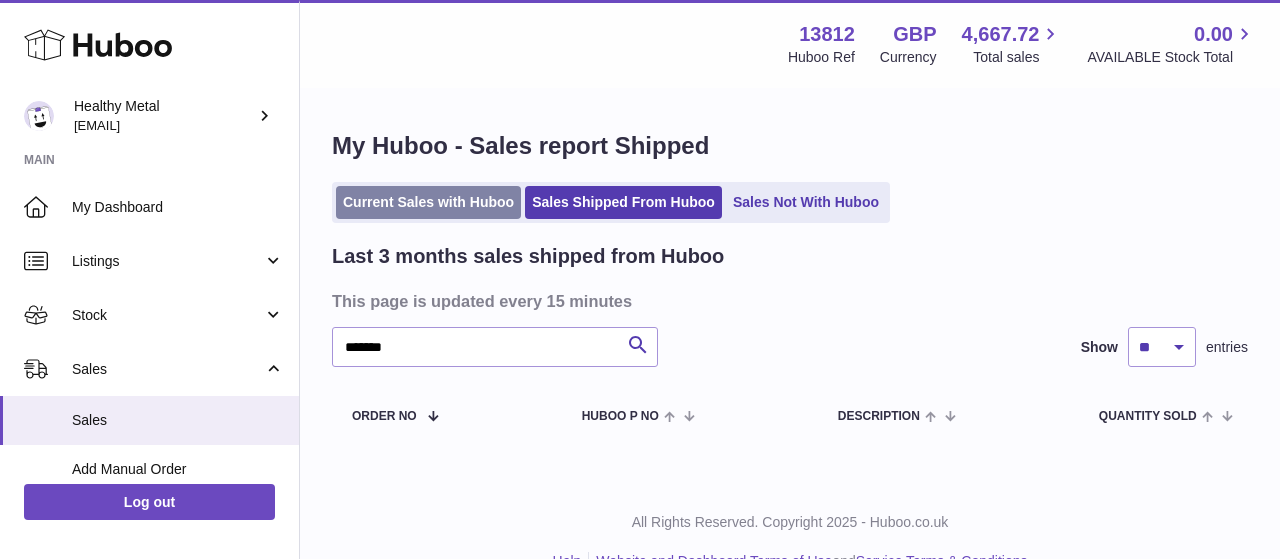 click on "Current Sales with Huboo" at bounding box center [428, 202] 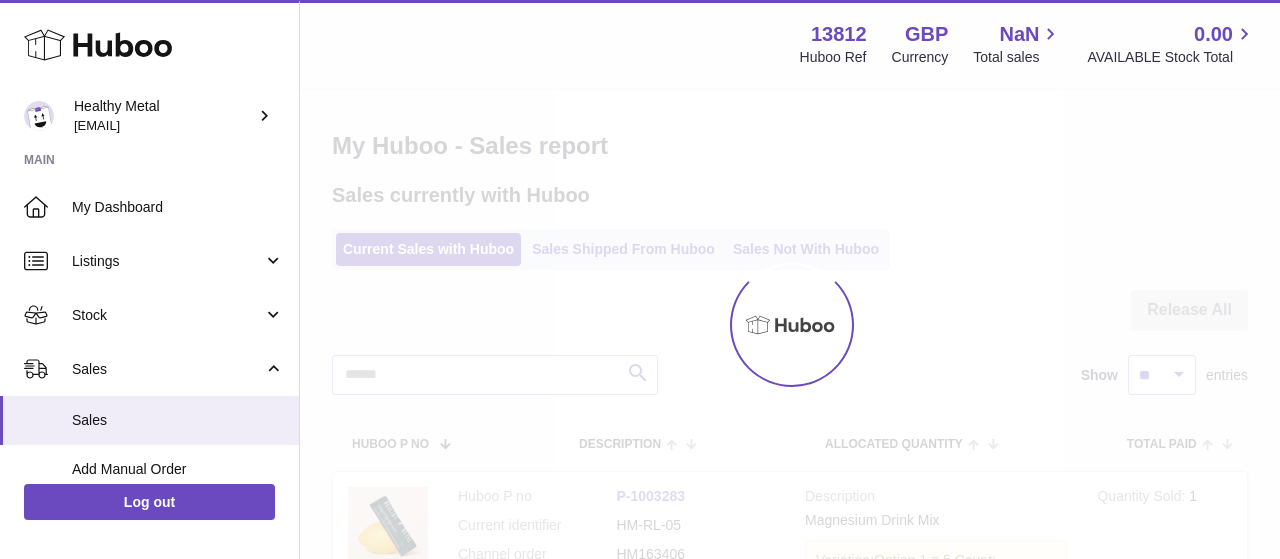 scroll, scrollTop: 0, scrollLeft: 0, axis: both 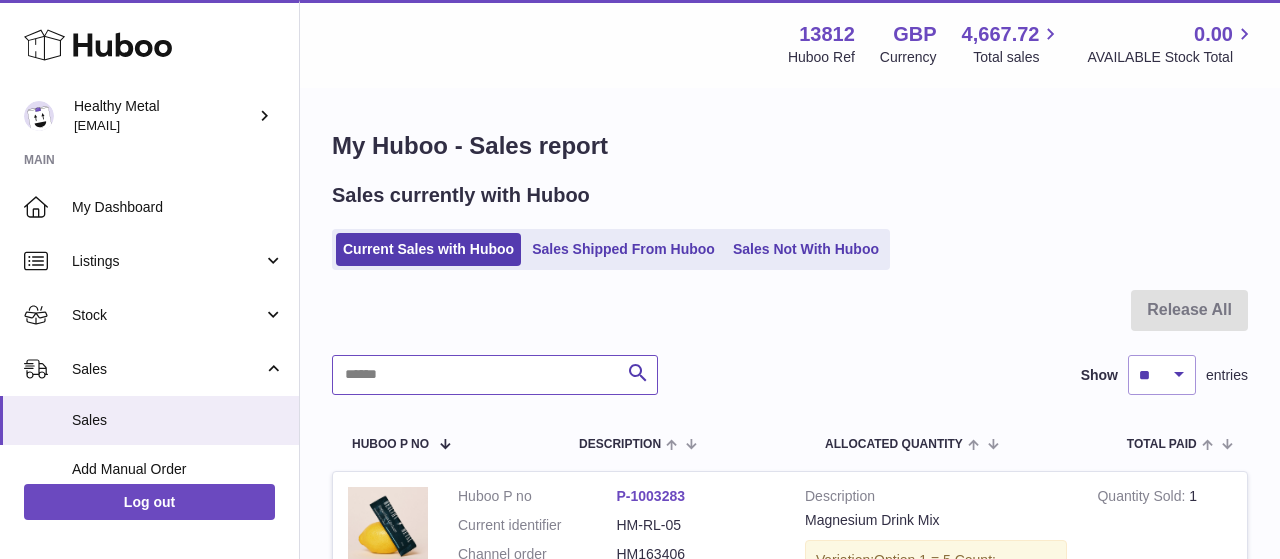 click at bounding box center (495, 375) 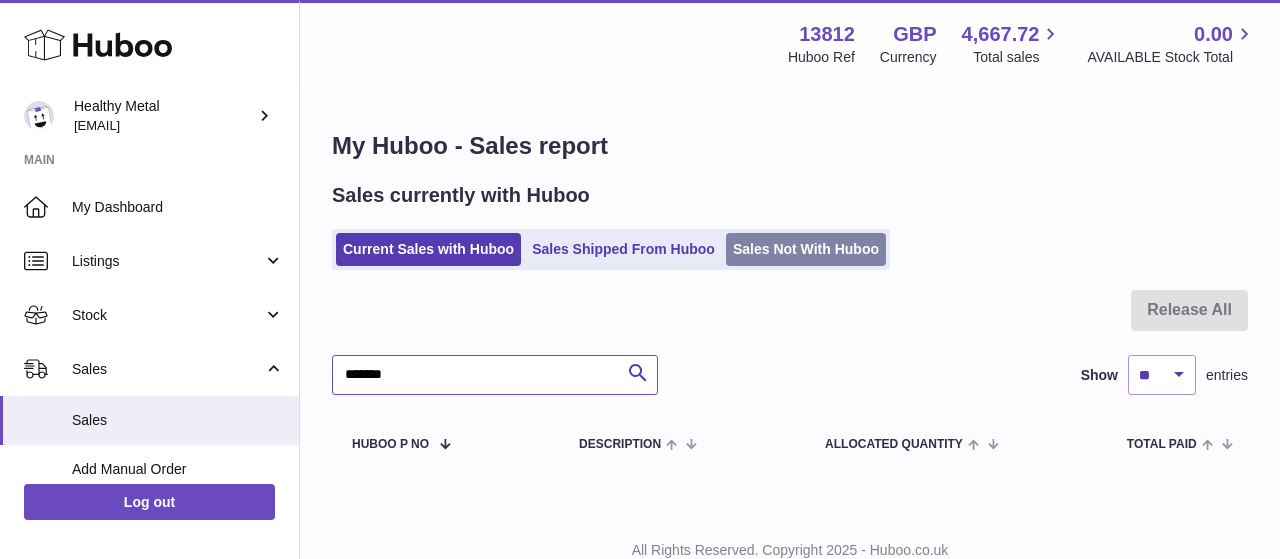 type on "*******" 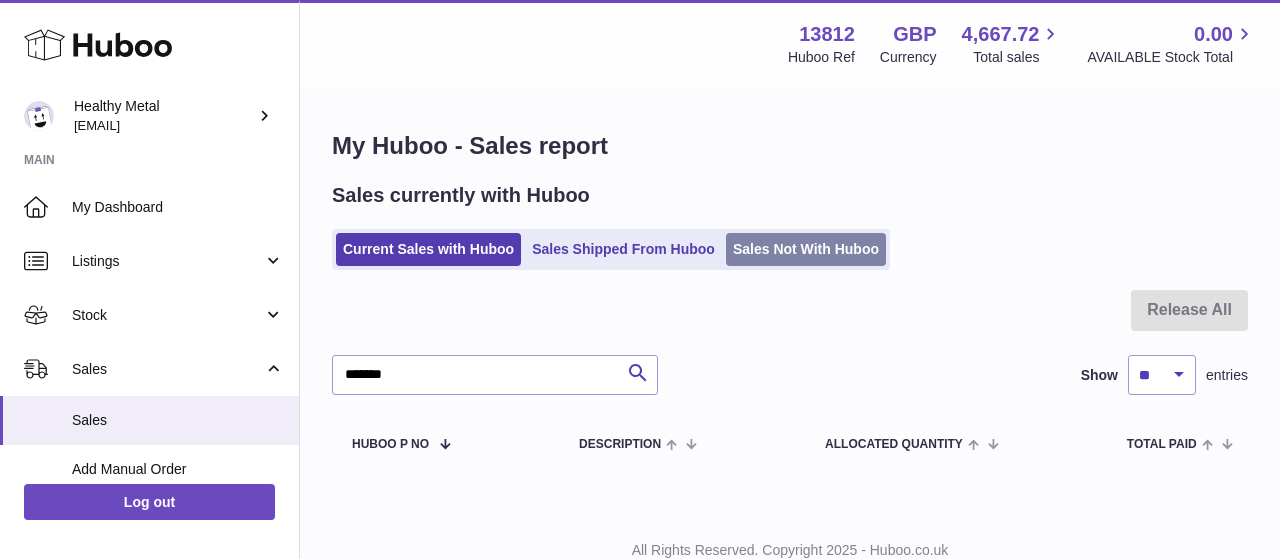 click on "Sales Not With Huboo" at bounding box center (806, 249) 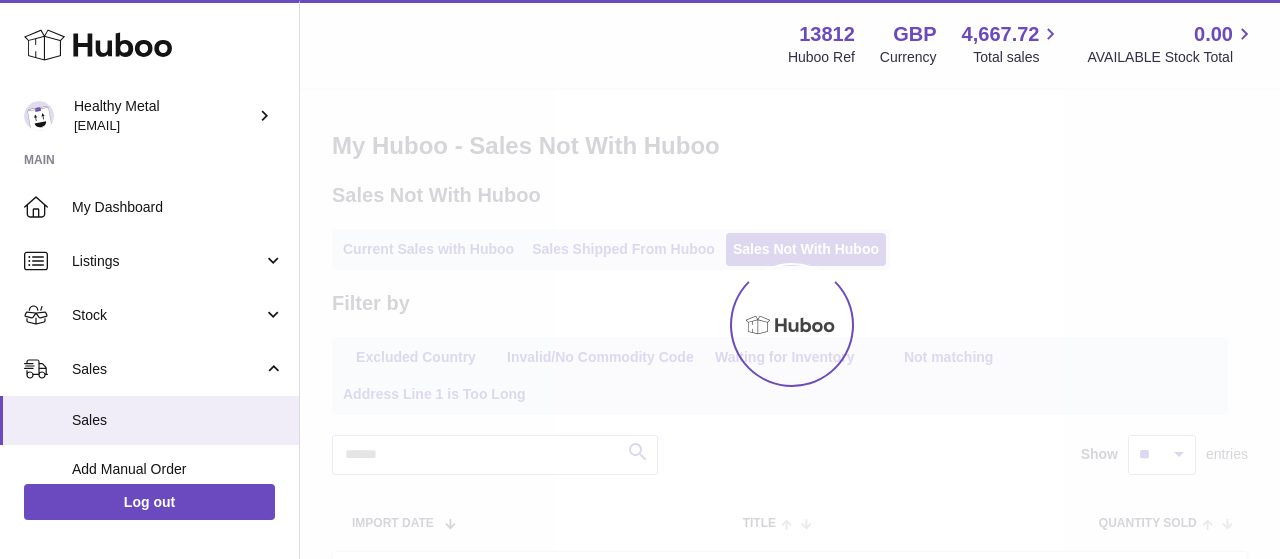 scroll, scrollTop: 0, scrollLeft: 0, axis: both 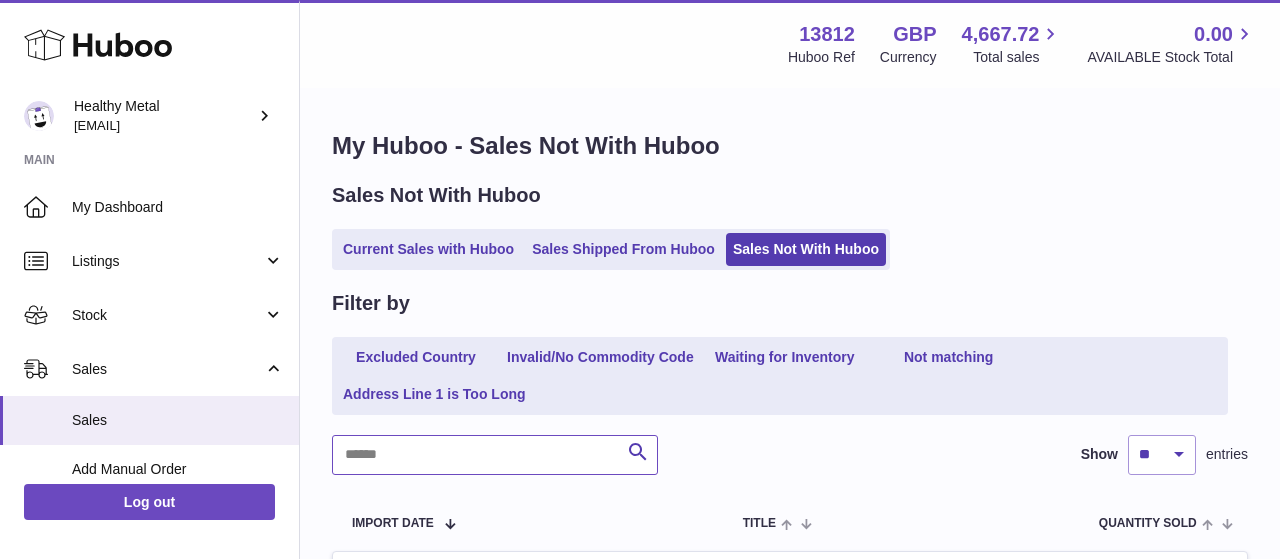 click at bounding box center [495, 455] 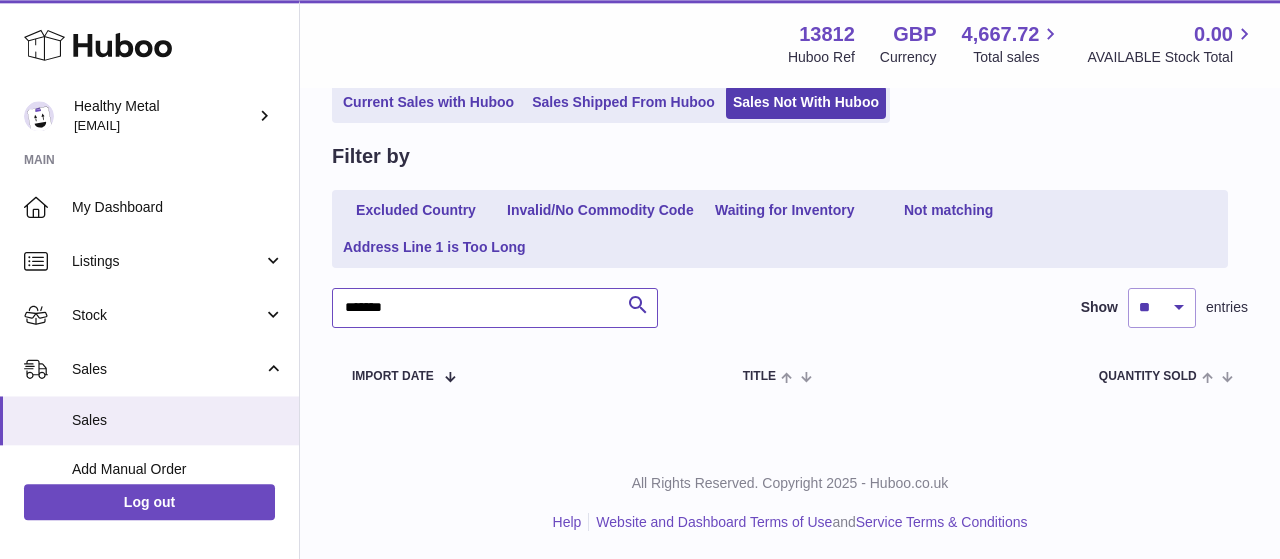 scroll, scrollTop: 149, scrollLeft: 0, axis: vertical 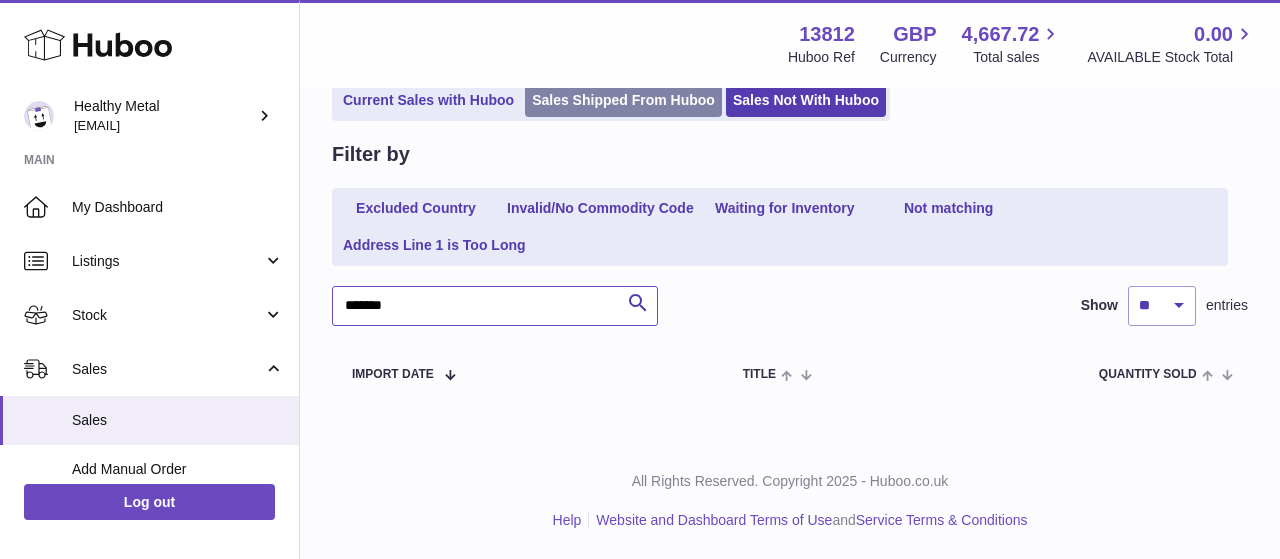 type on "*******" 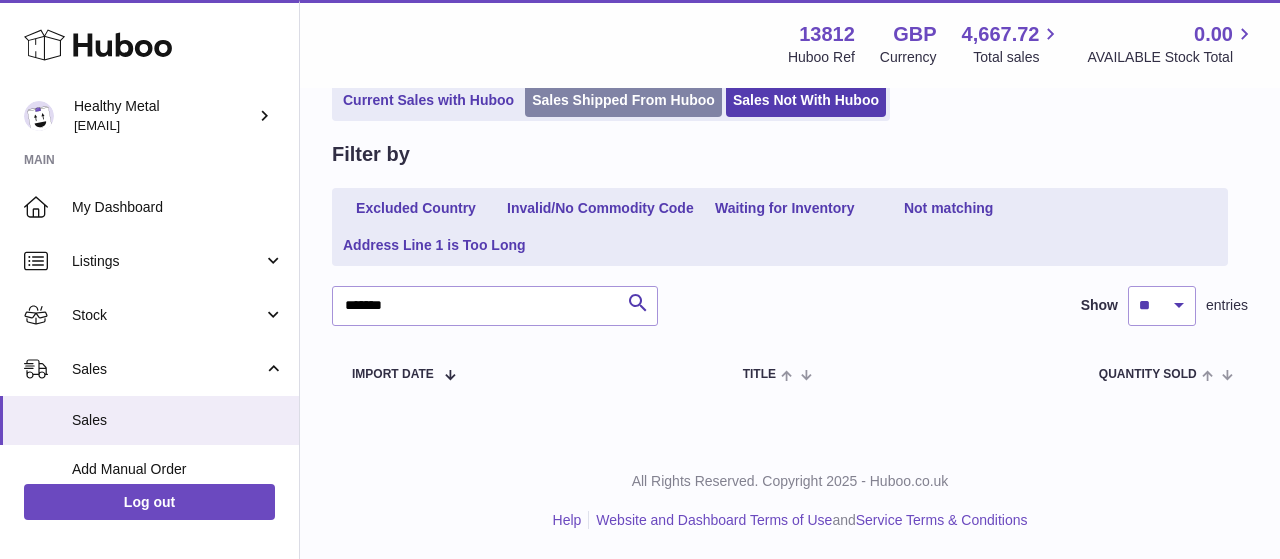 click on "Sales Shipped From Huboo" at bounding box center [623, 100] 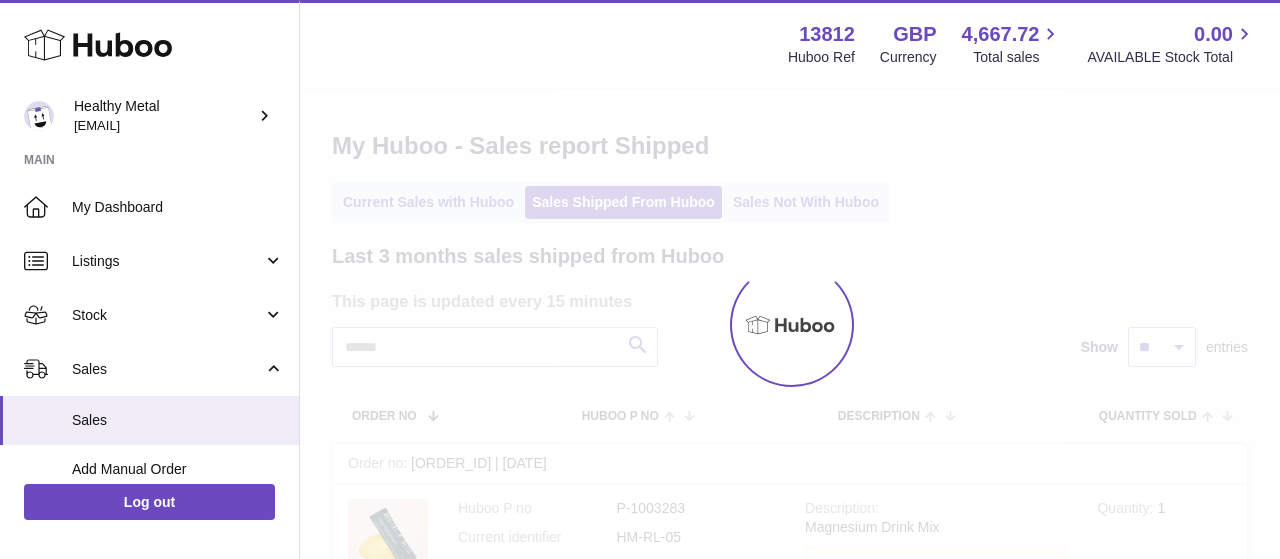 scroll, scrollTop: 0, scrollLeft: 0, axis: both 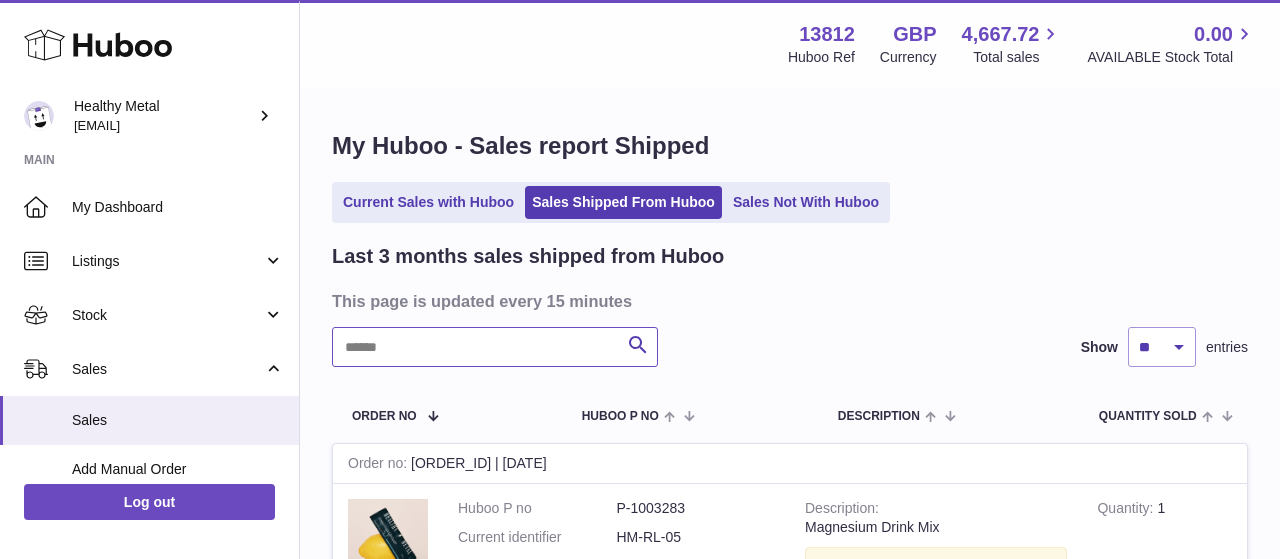 click at bounding box center [495, 347] 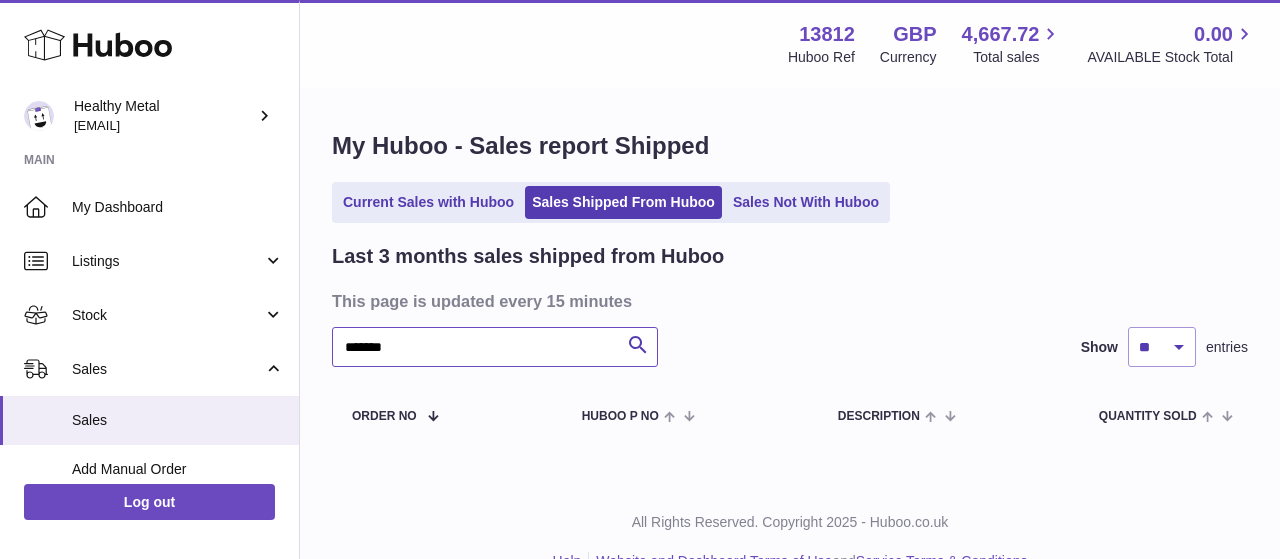 type on "*******" 